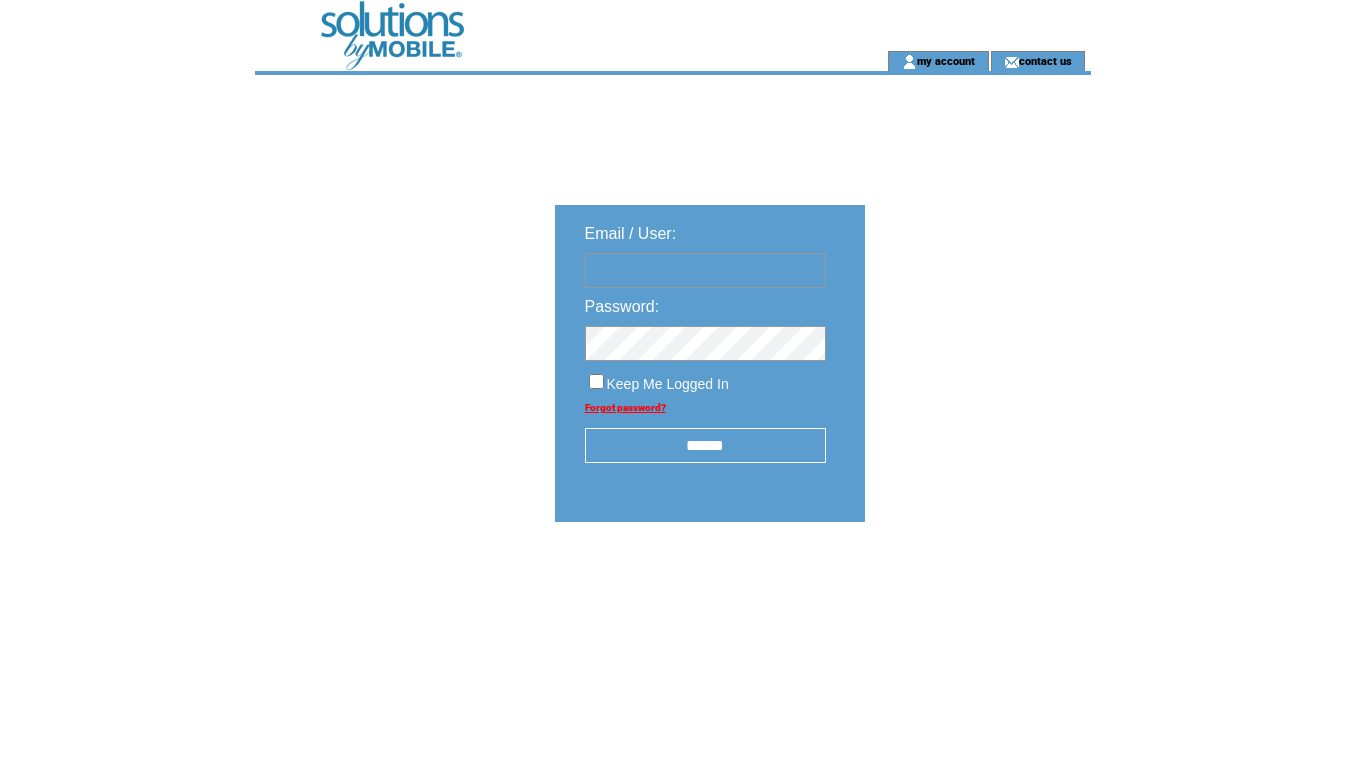 scroll, scrollTop: 0, scrollLeft: 0, axis: both 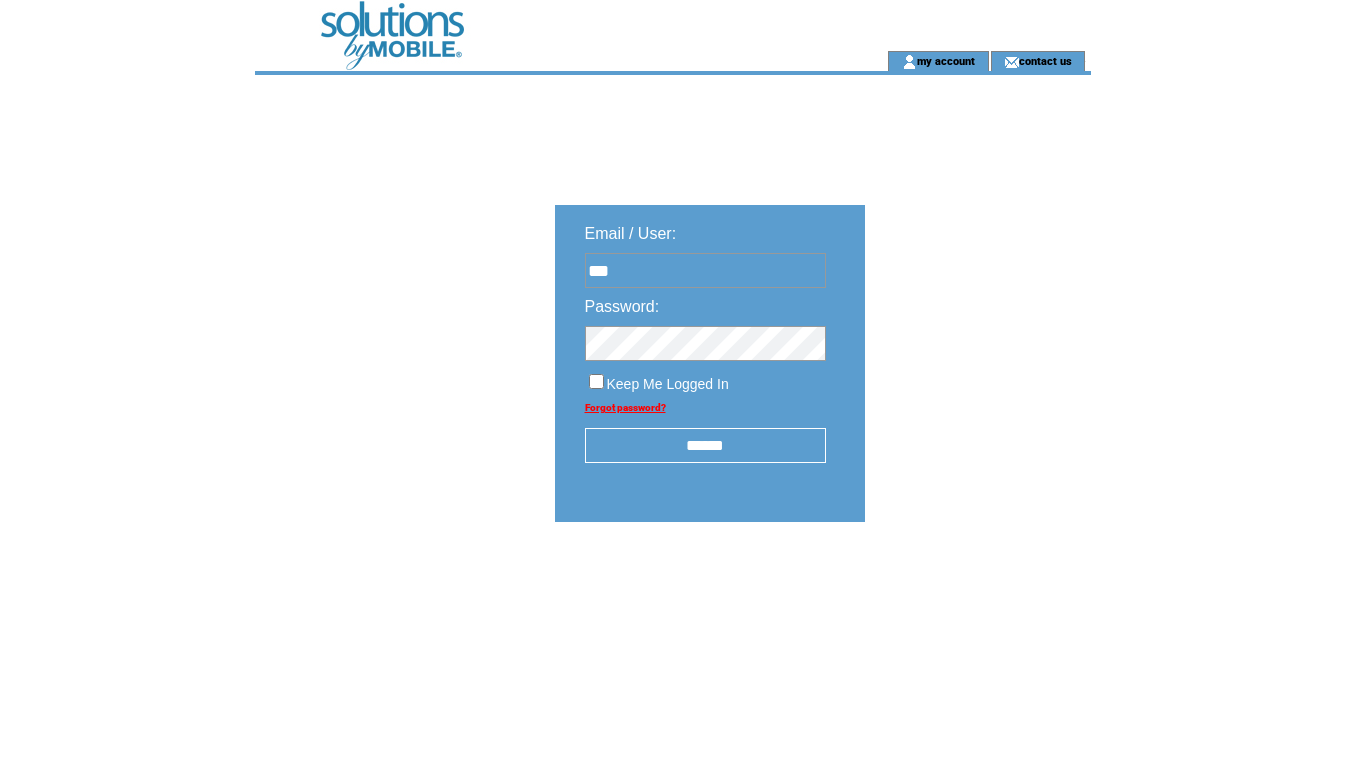 type on "**********" 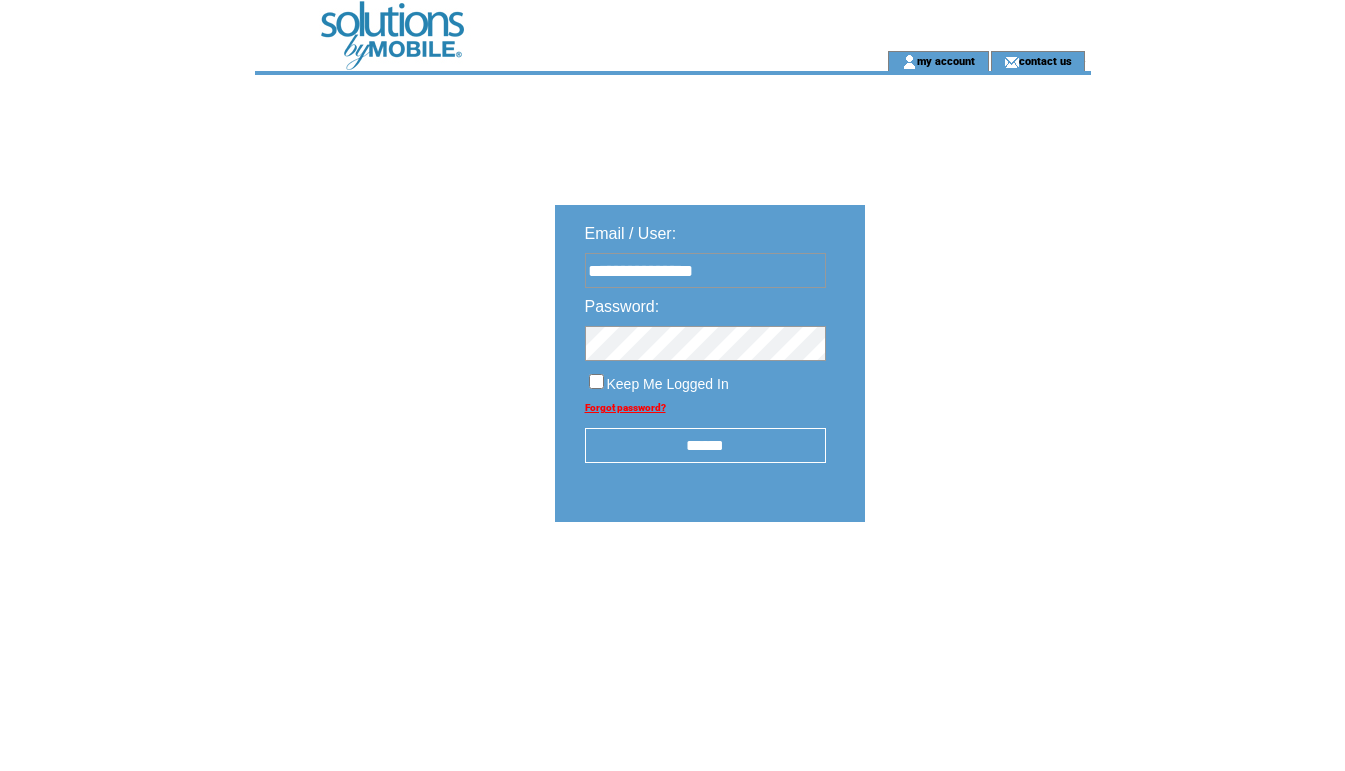 click on "******" at bounding box center (705, 445) 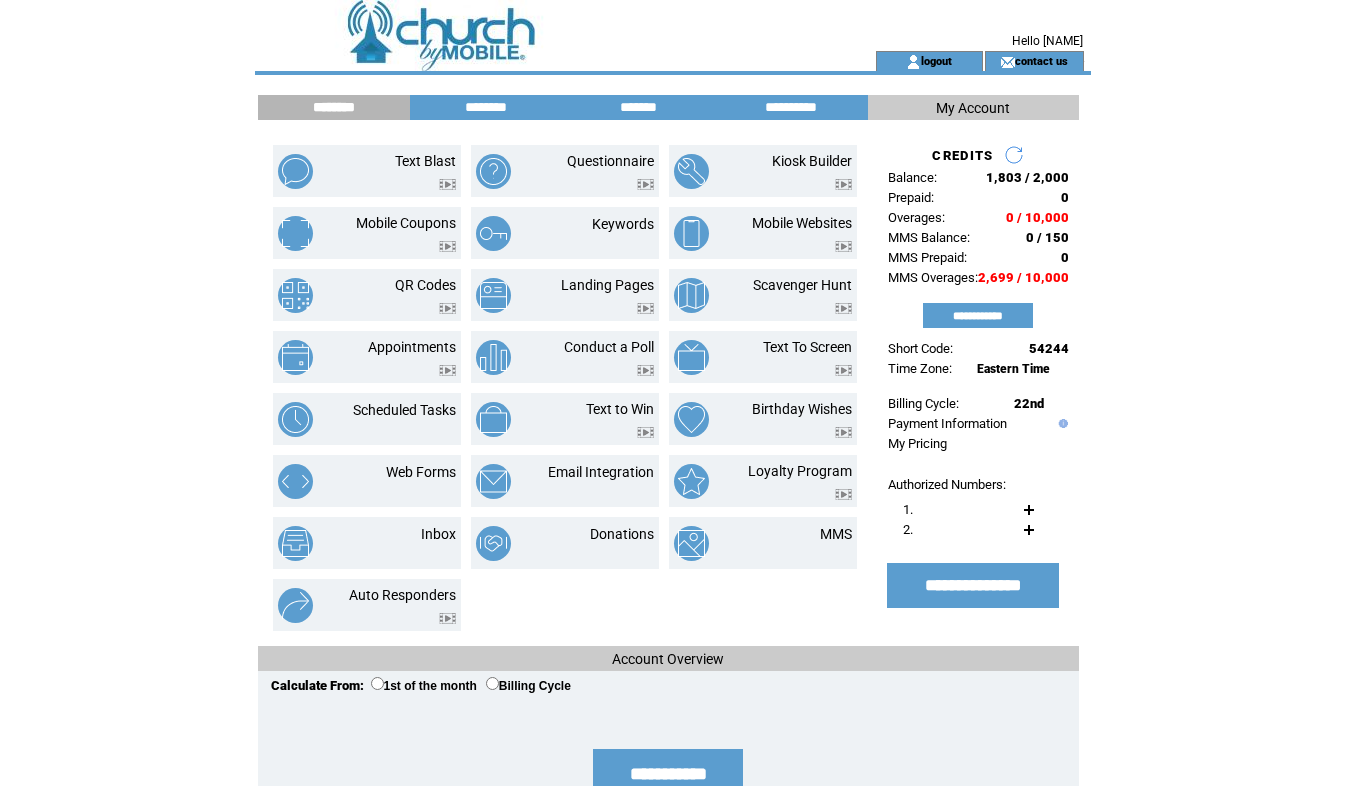 scroll, scrollTop: 0, scrollLeft: 0, axis: both 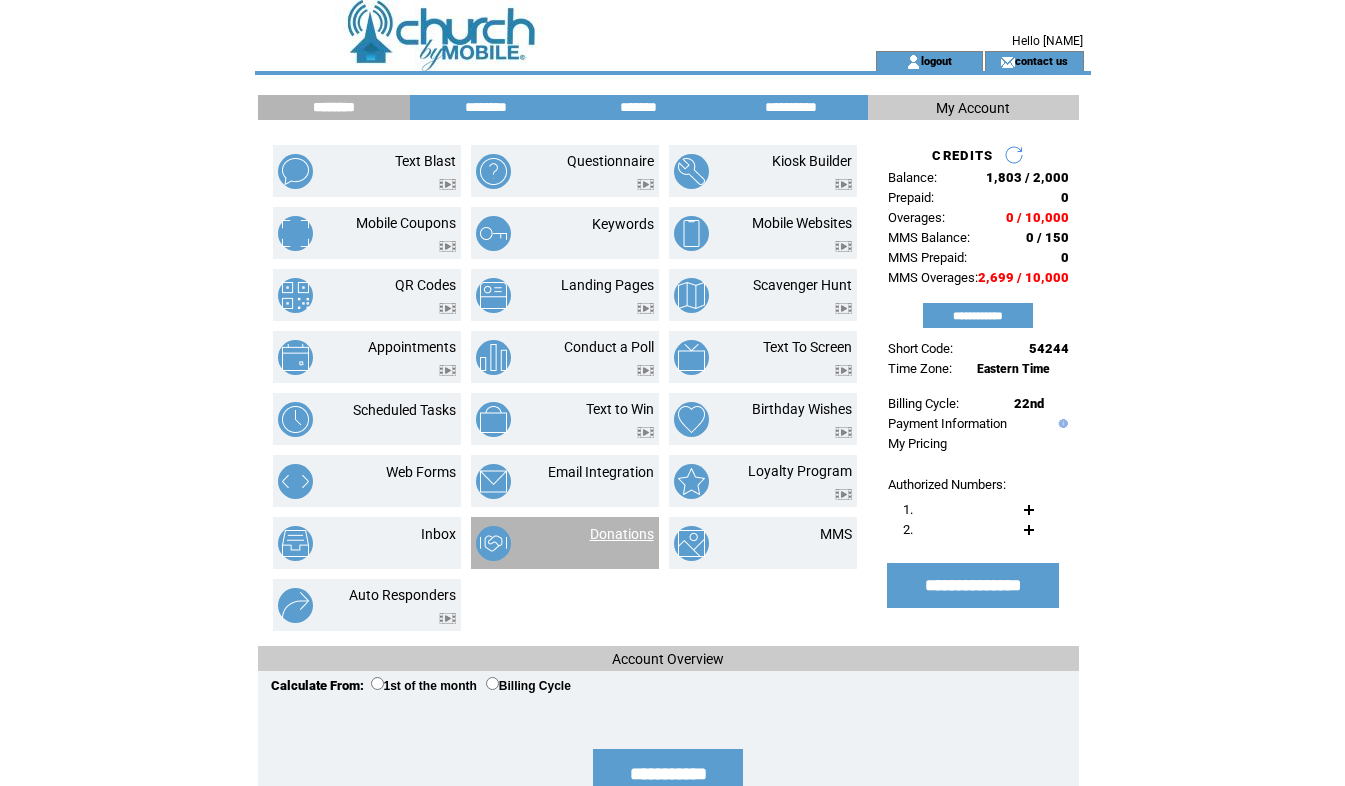 click on "Donations" at bounding box center (622, 534) 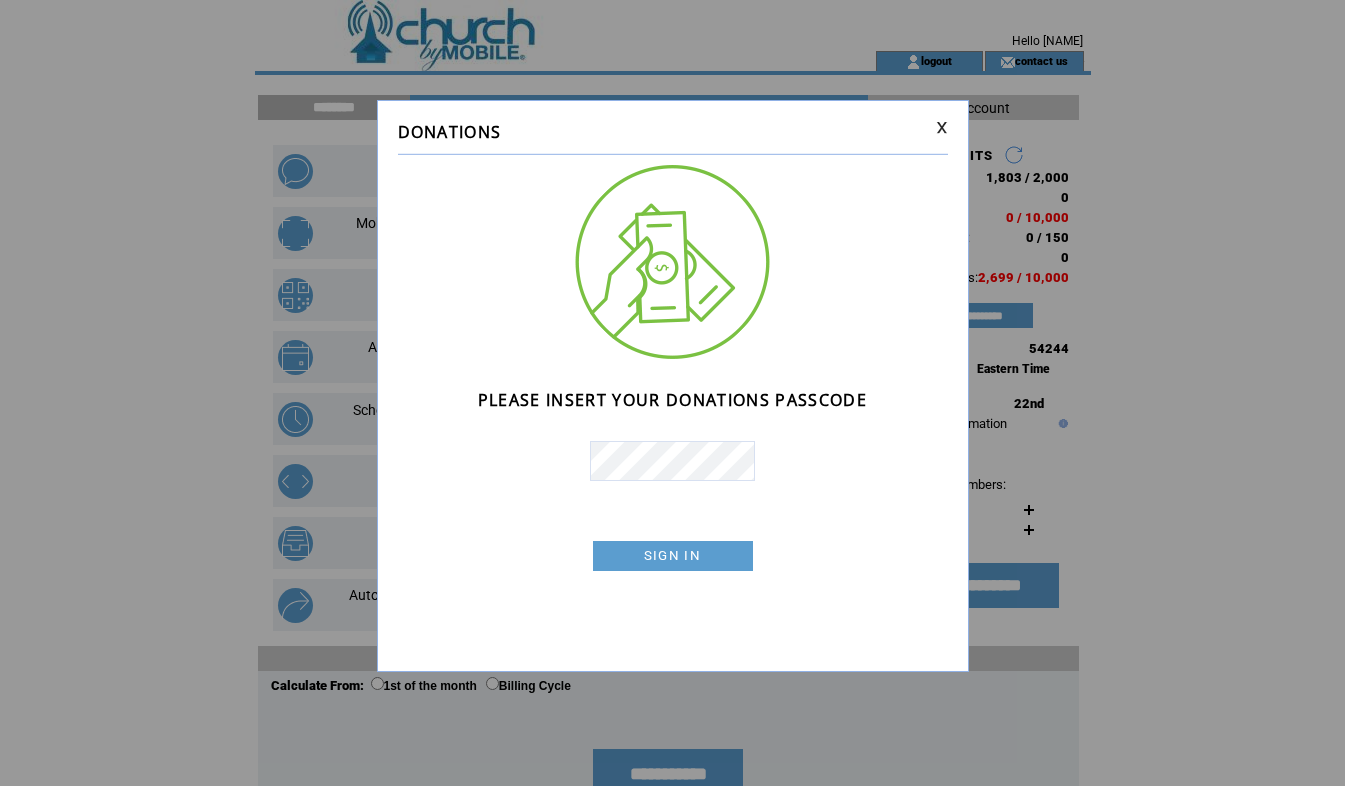 scroll, scrollTop: 0, scrollLeft: 0, axis: both 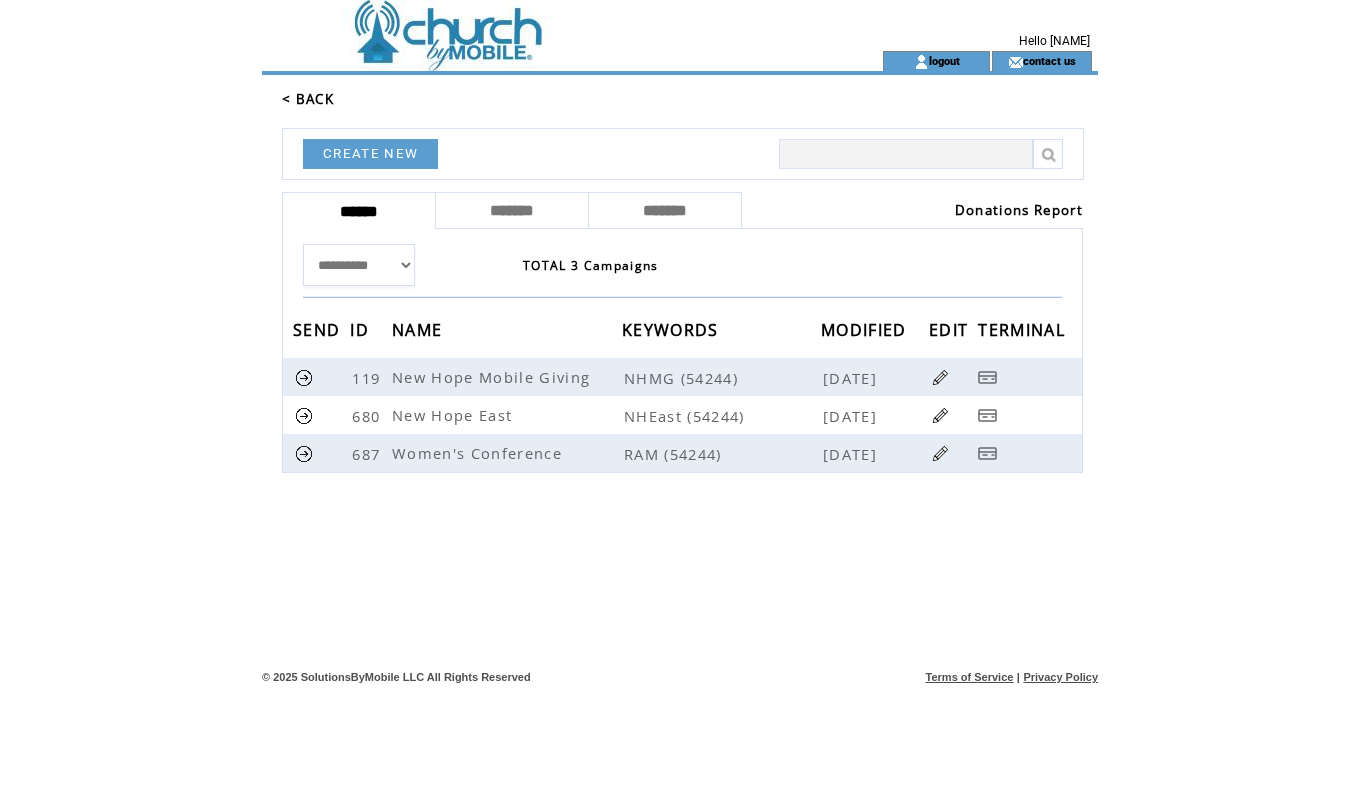 click on "Donations Report" at bounding box center (1019, 210) 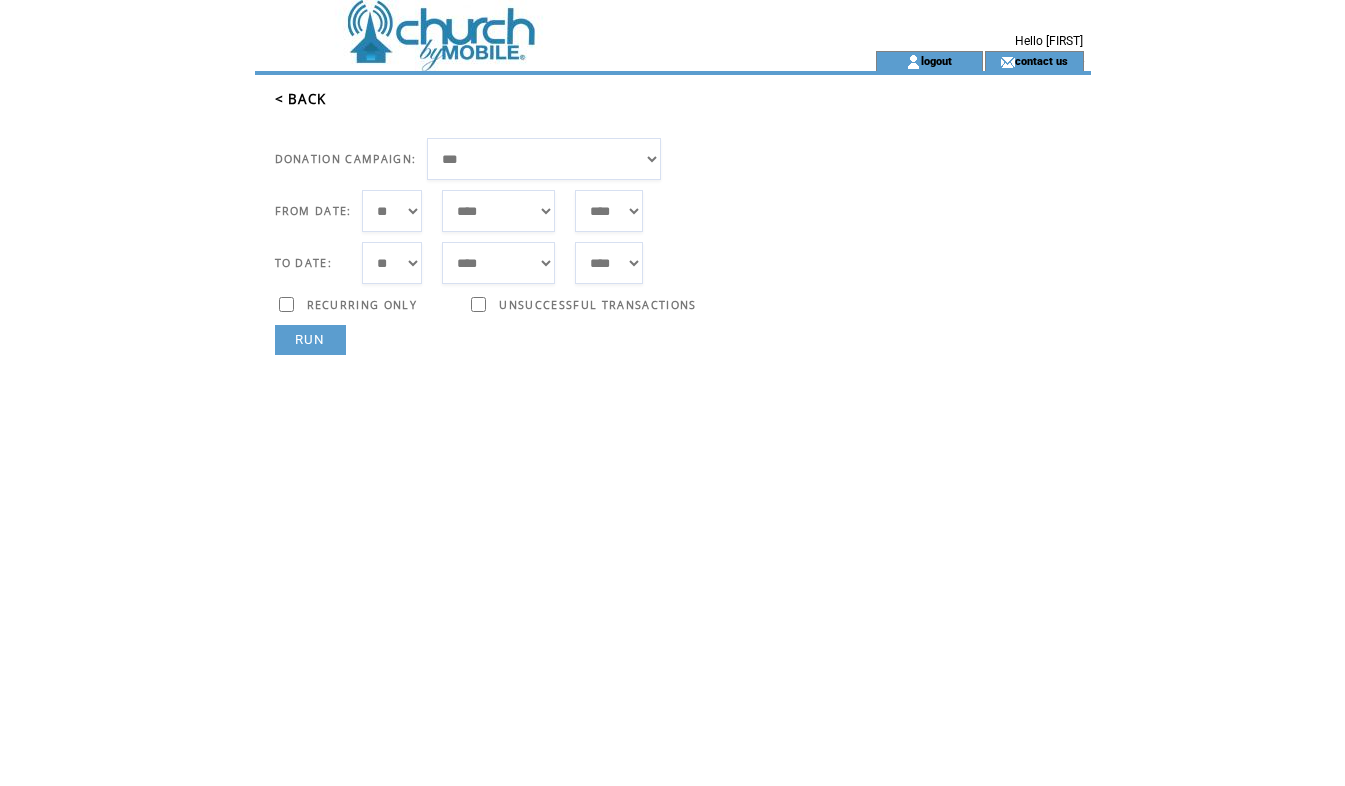 scroll, scrollTop: 0, scrollLeft: 0, axis: both 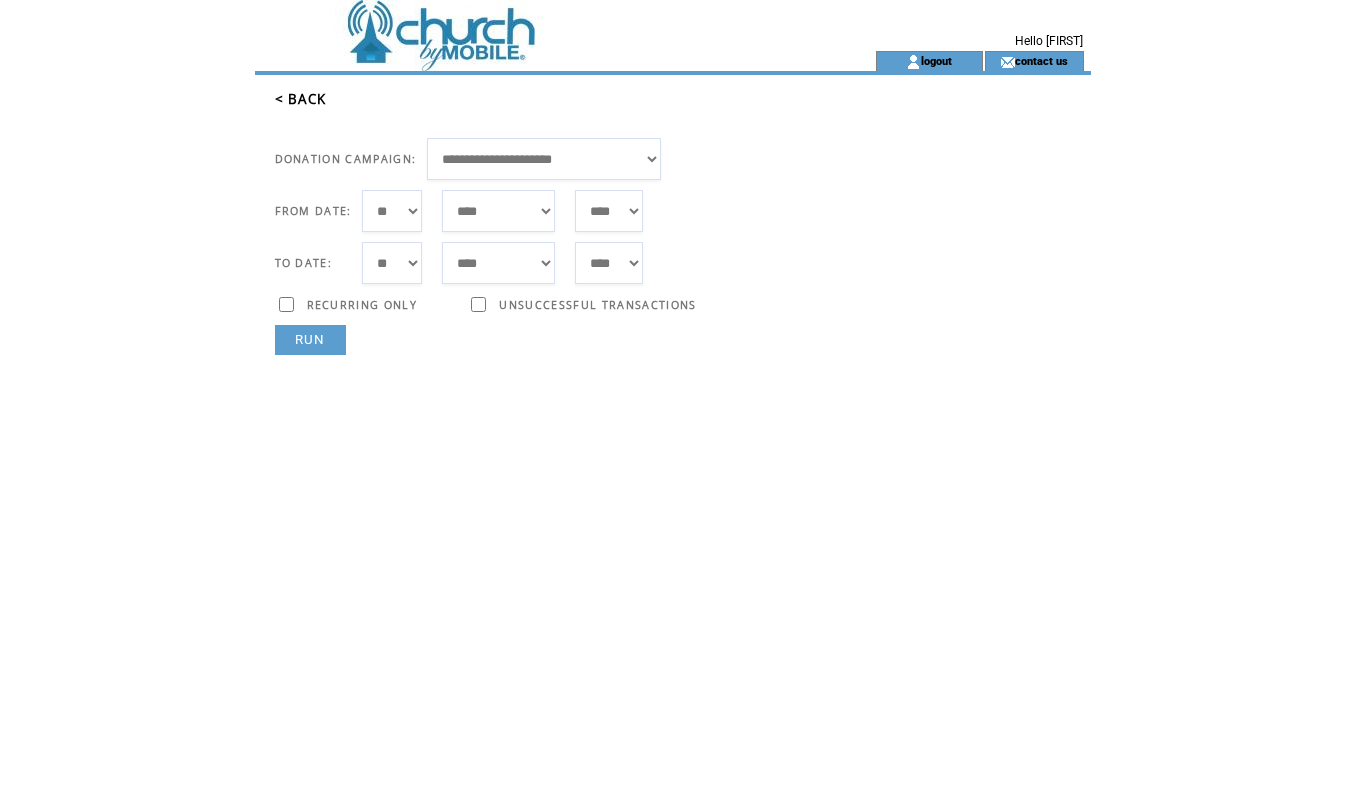 click on "***** 	 ******* 	 ******** 	 ***** 	 ***** 	 *** 	 **** 	 **** 	 ****** 	 ********* 	 ******* 	 ******** 	 ********" at bounding box center (498, 211) 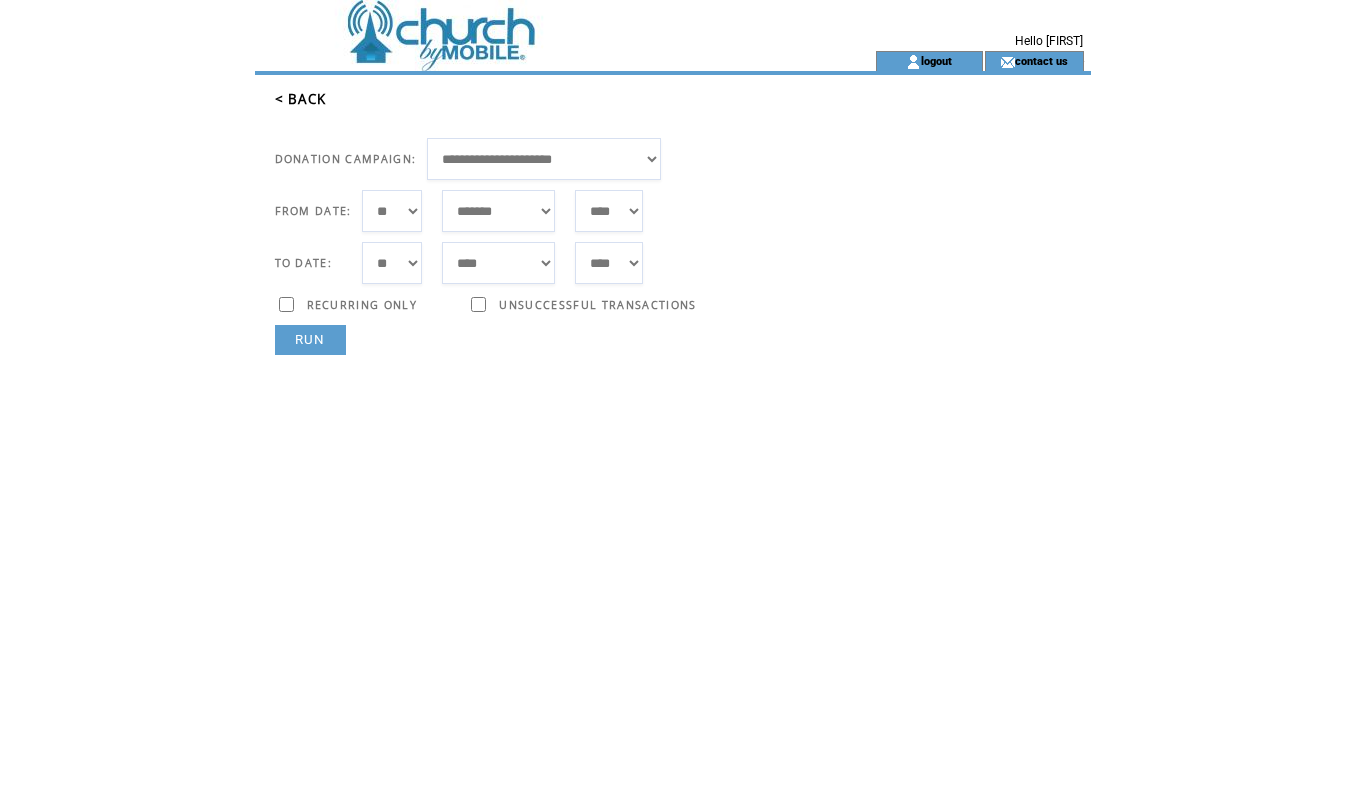 click on "***** 	 ******* 	 ******** 	 ***** 	 ***** 	 *** 	 **** 	 **** 	 ****** 	 ********* 	 ******* 	 ******** 	 ********" at bounding box center (498, 211) 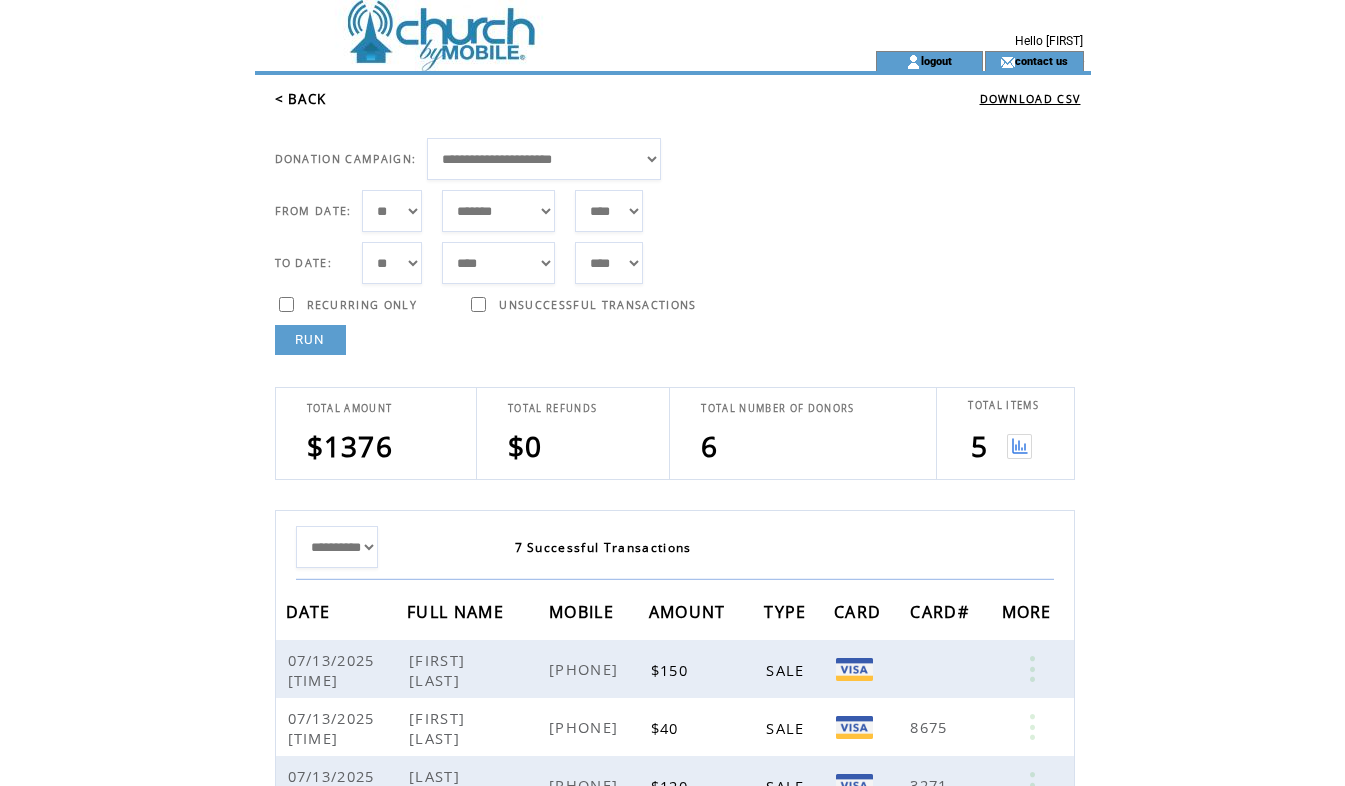click at bounding box center [1019, 446] 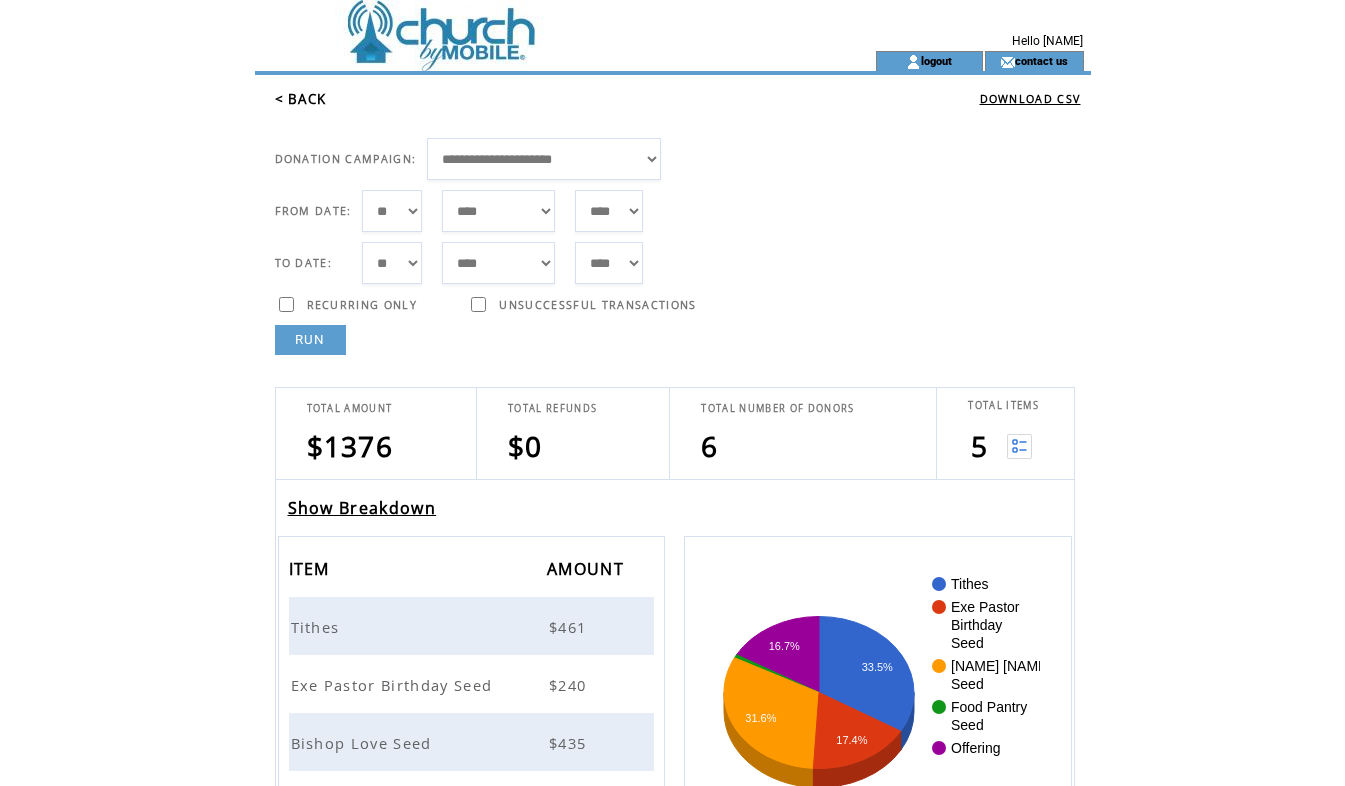 scroll, scrollTop: 0, scrollLeft: 0, axis: both 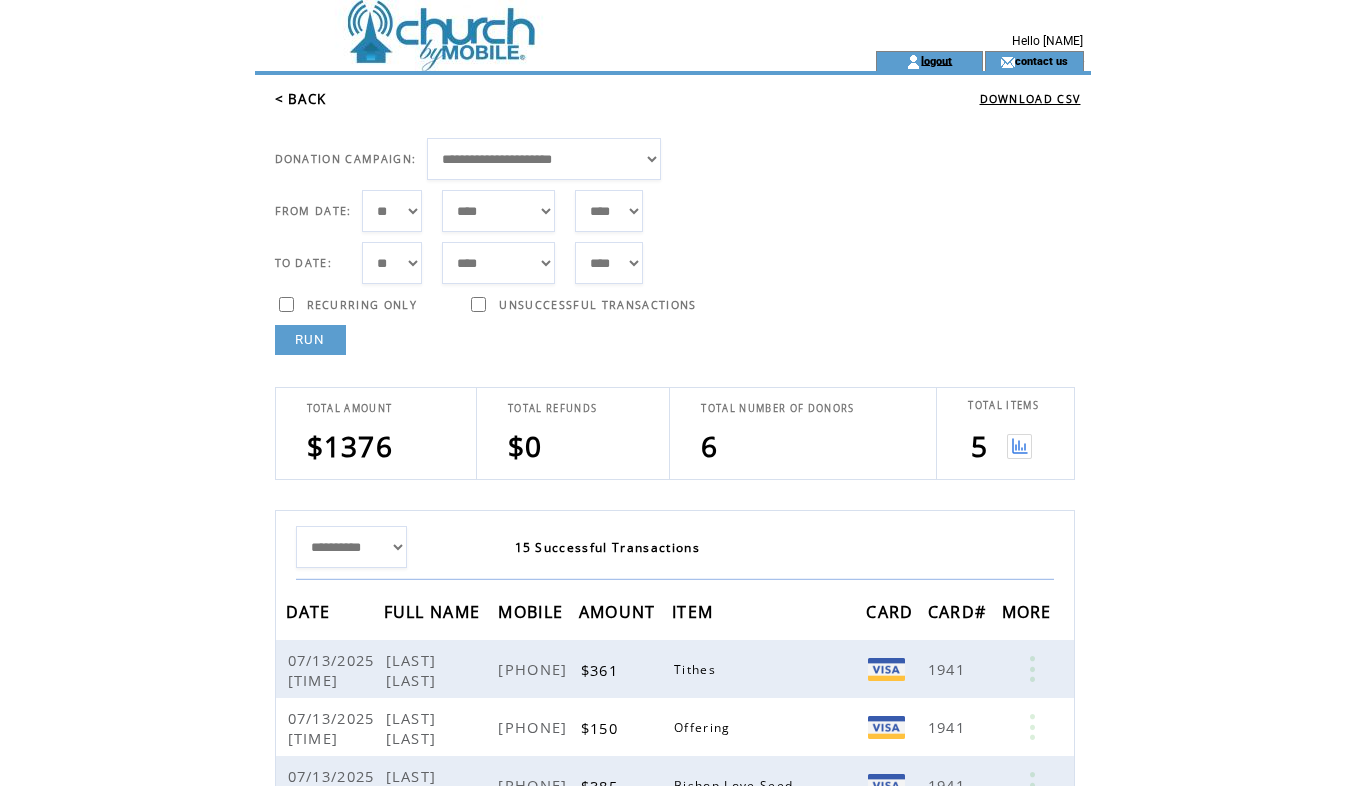 click on "logout" at bounding box center [936, 60] 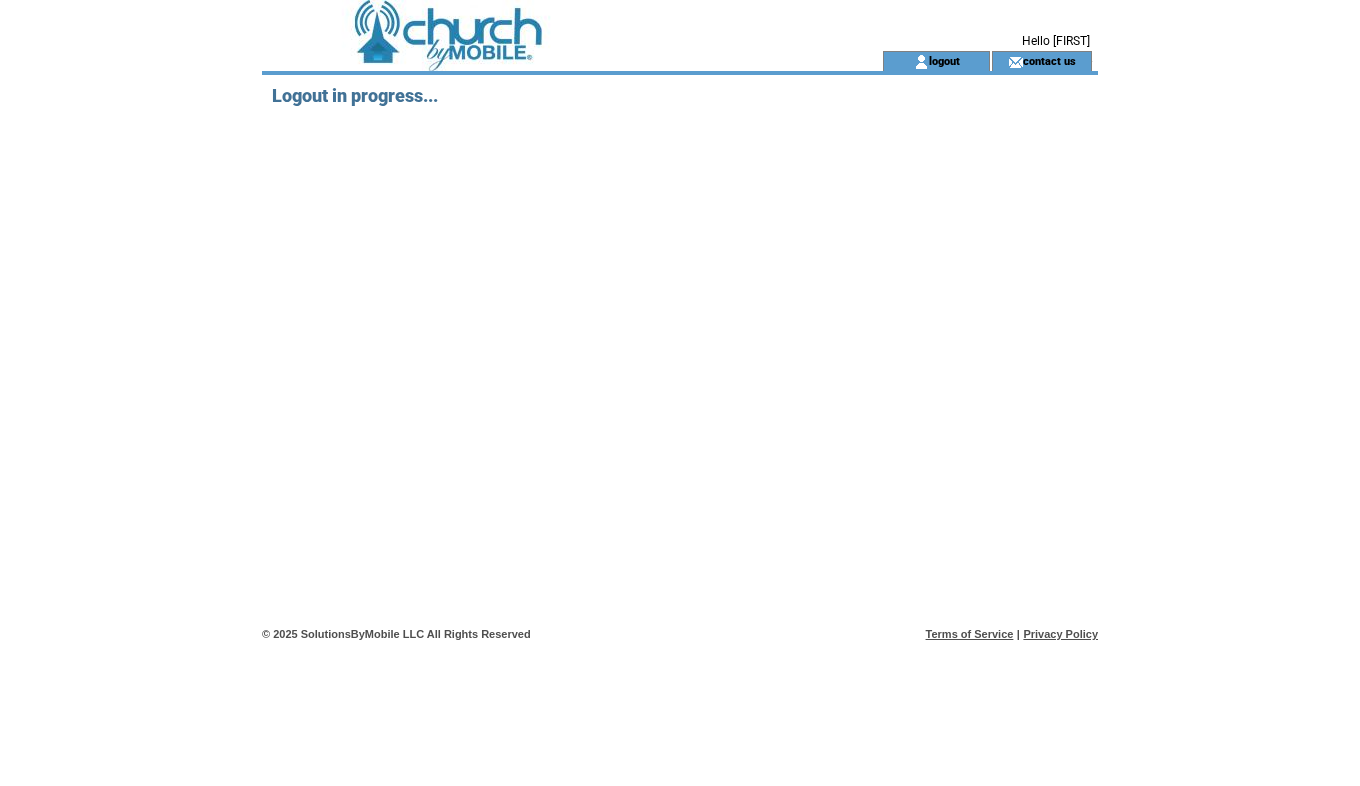 scroll, scrollTop: 0, scrollLeft: 0, axis: both 